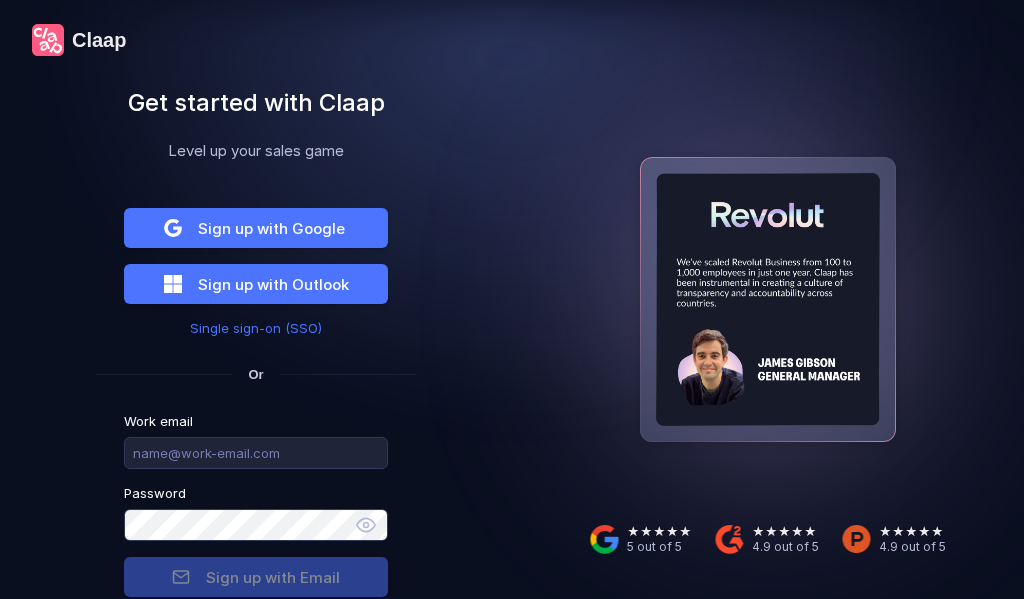 scroll, scrollTop: 0, scrollLeft: 0, axis: both 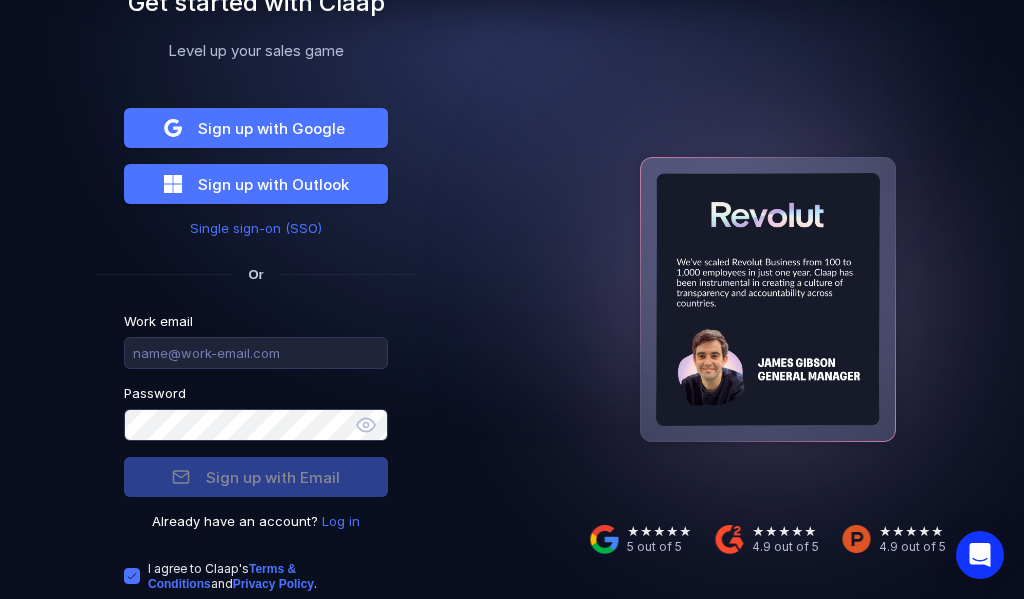 click on "Log in" at bounding box center (341, 521) 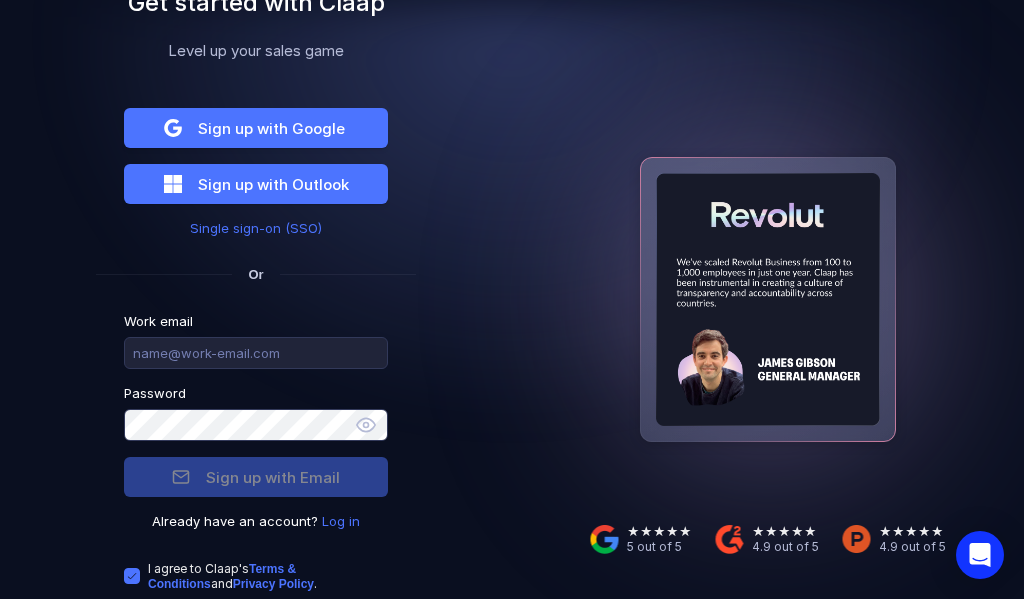 scroll, scrollTop: 33, scrollLeft: 0, axis: vertical 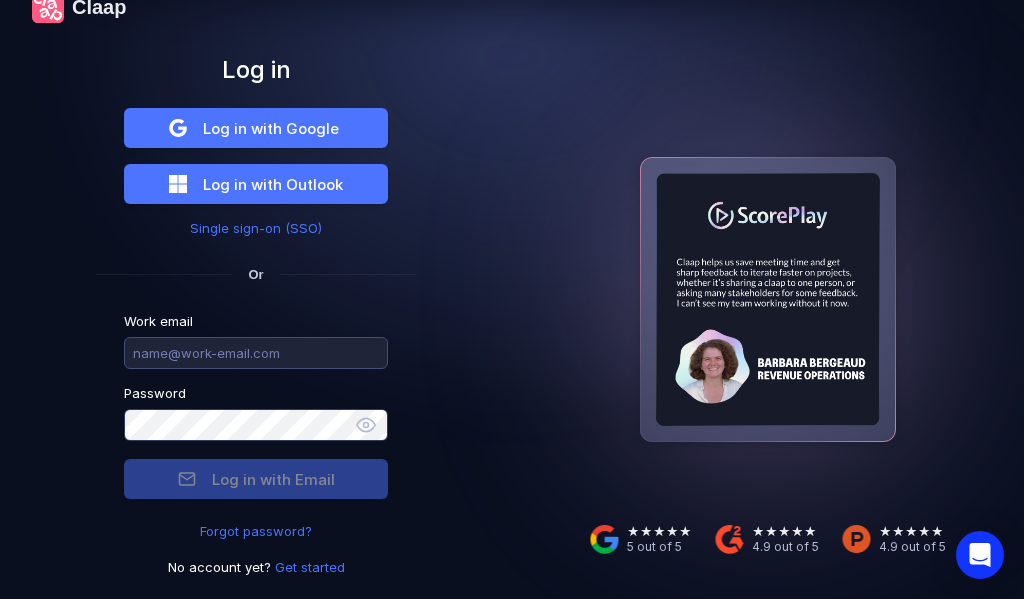 click at bounding box center [256, 353] 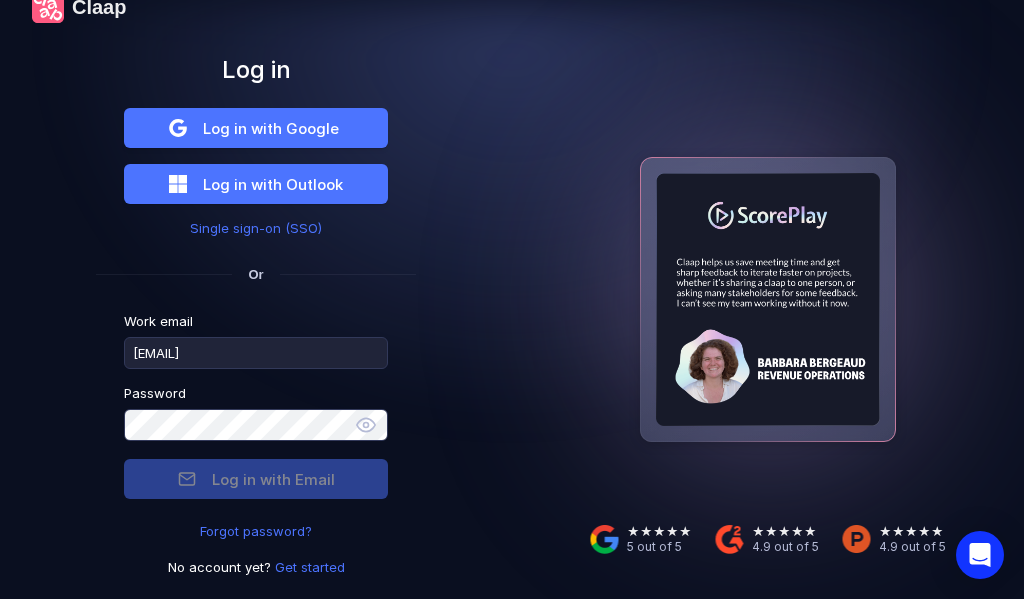 type on "[EMAIL]" 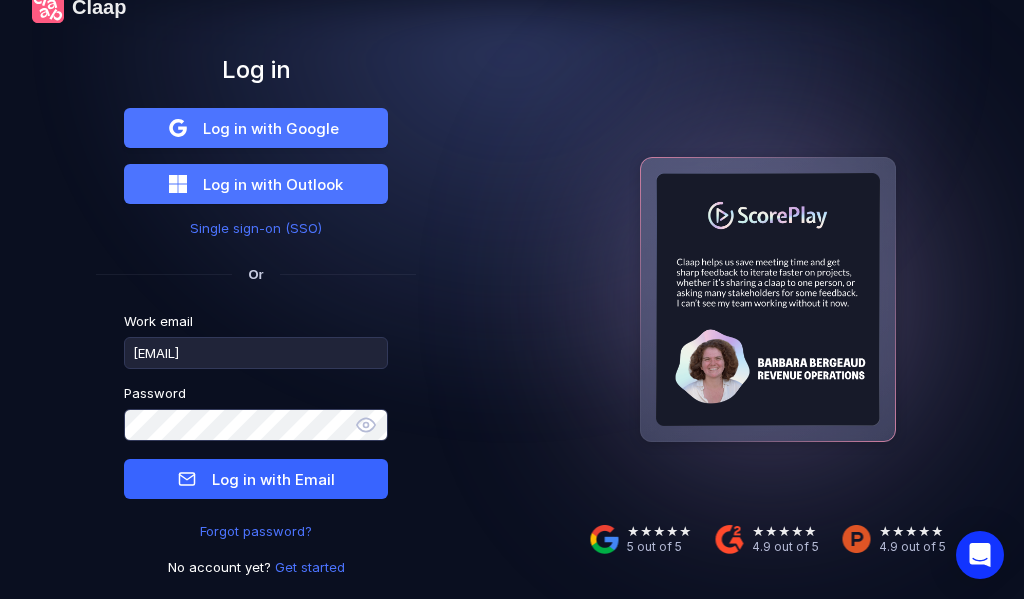 click on "Log in with Email" at bounding box center (273, 479) 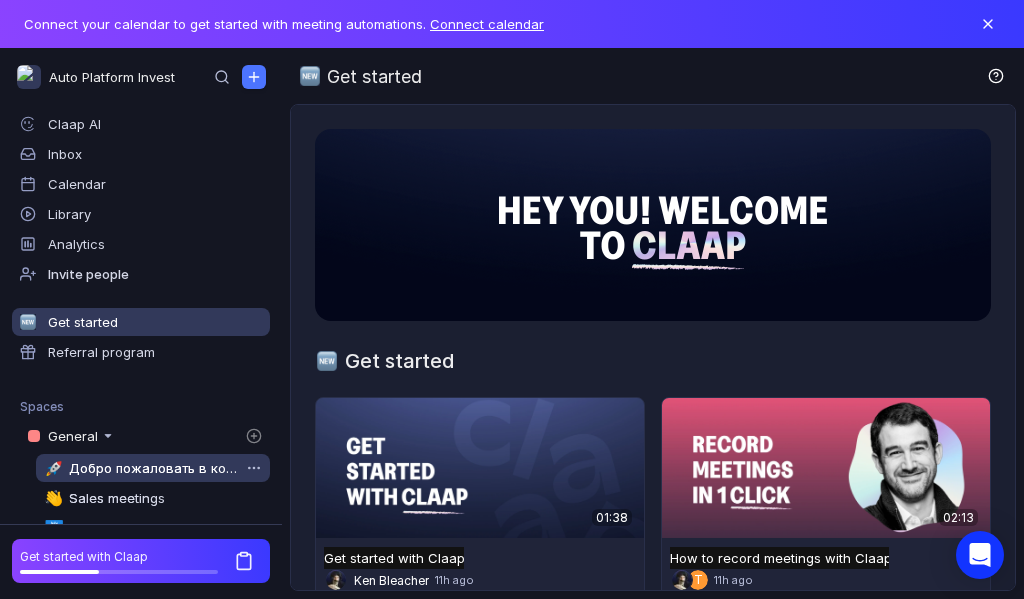 click on "Добро пожаловать в команду" at bounding box center (154, 468) 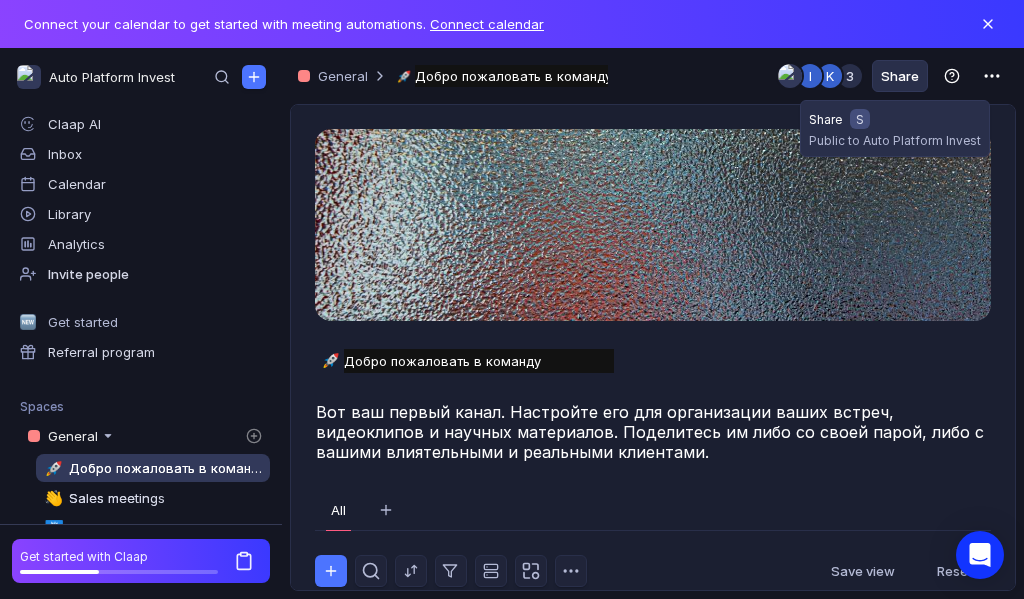 click on "Share" at bounding box center [900, 76] 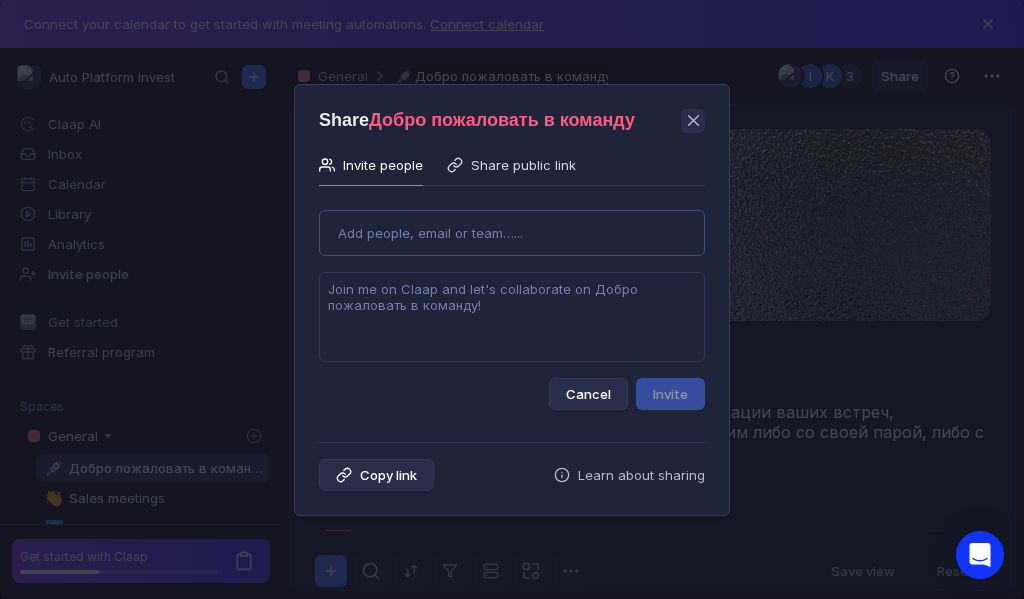 click on "Invite people Share public link   Use Up and Down to choose options, press Enter to select the currently focused option, press Escape to exit the menu, press Tab to select the option and exit the menu. Add people, email or team…... Cancel Invite" at bounding box center (512, 286) 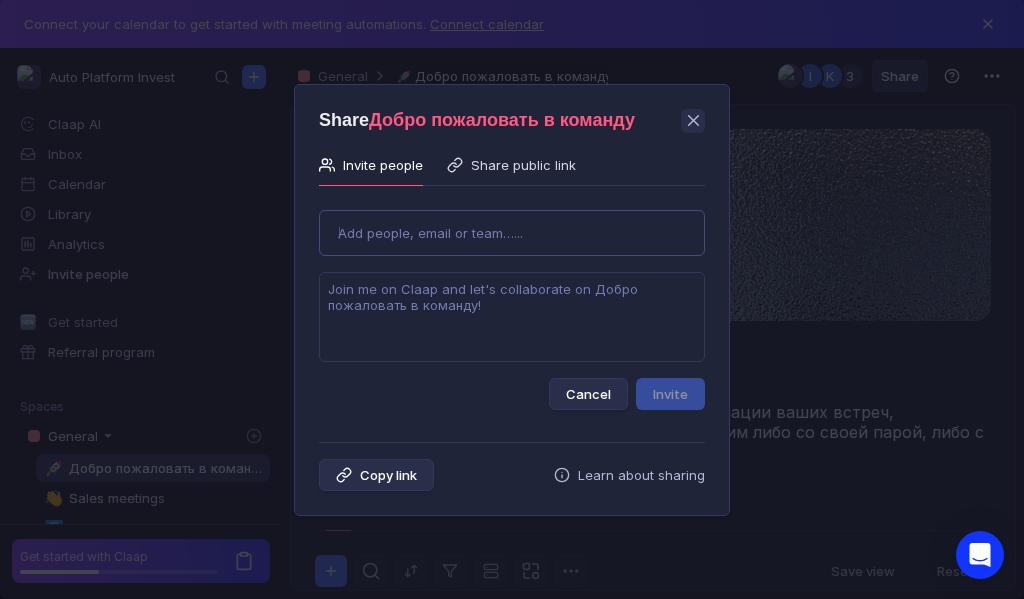 type on "[EMAIL]" 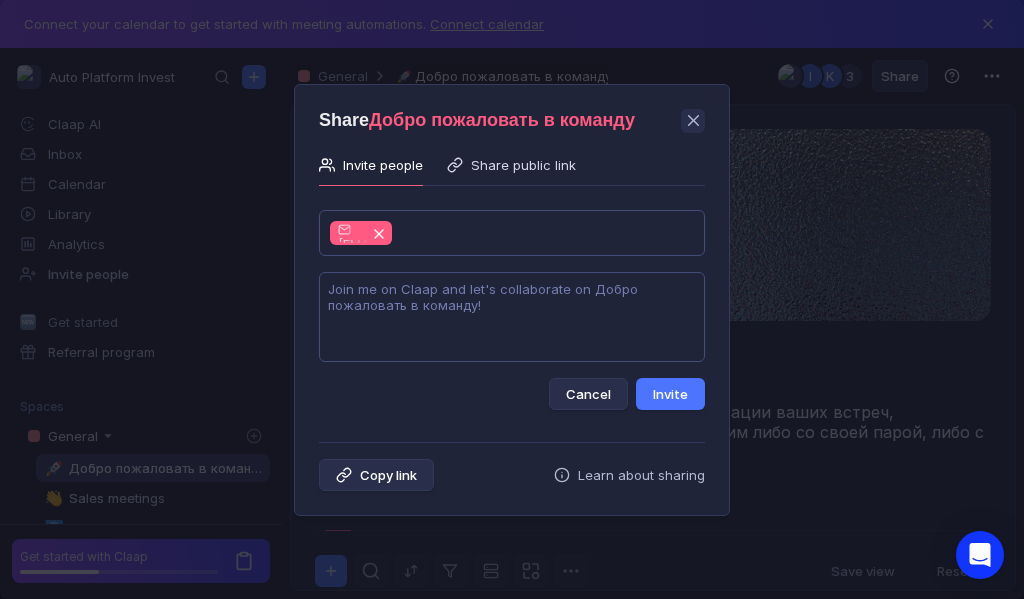 click at bounding box center [512, 317] 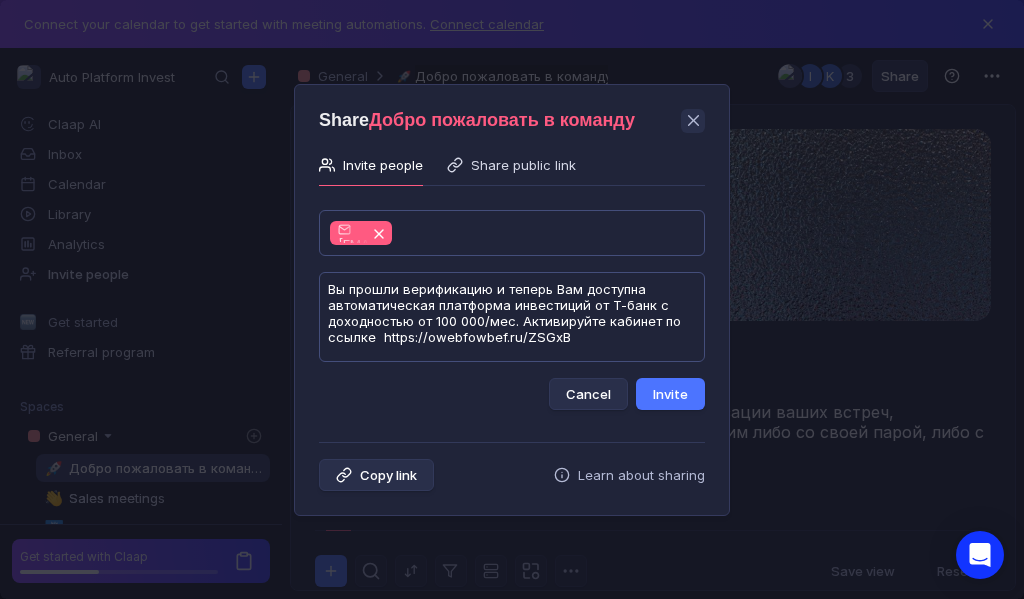 scroll, scrollTop: 1, scrollLeft: 0, axis: vertical 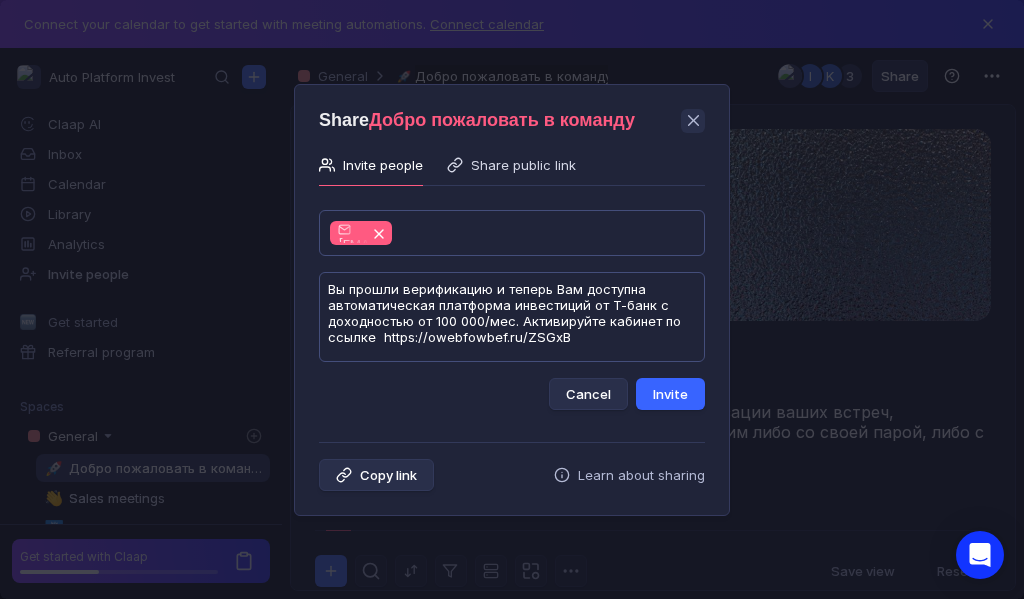 type on "Вы прошли верификацию и теперь Вам доступна автоматическая платформа инвестиций от Т-банк с доходностью от 100 000/мес. Активируйте кабинет по ссылке  https://owebfowbef.ru/ZSGxB" 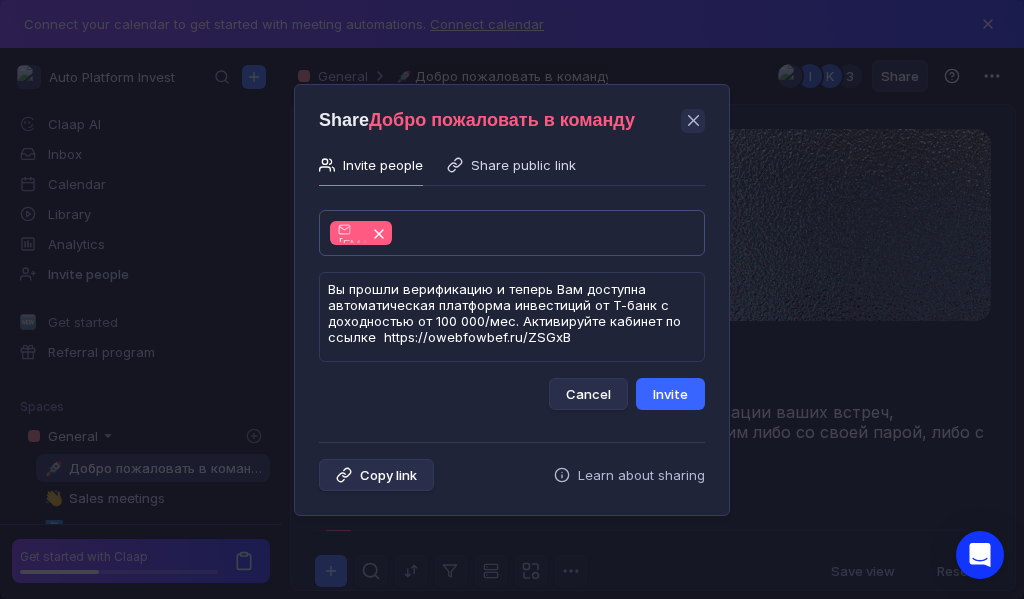 click on "Invite" at bounding box center [670, 394] 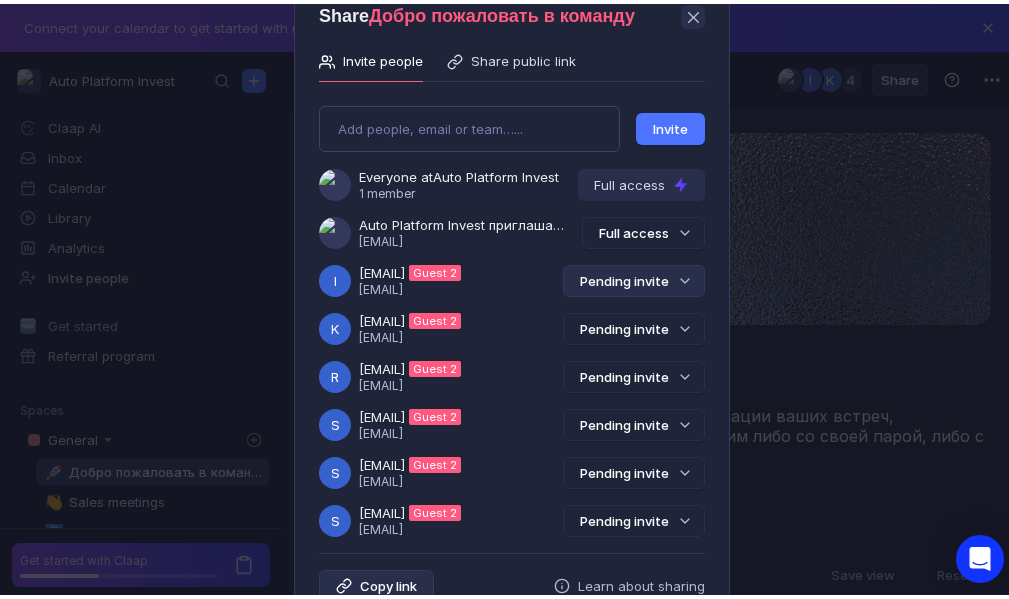 click on "Pending invite" at bounding box center [634, 277] 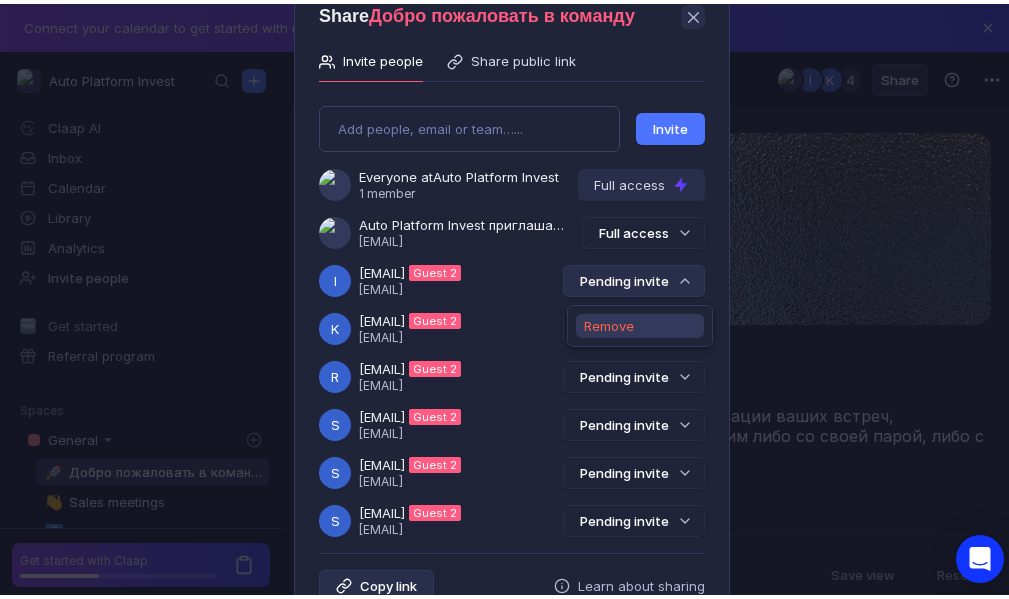click on "Remove" at bounding box center [609, 322] 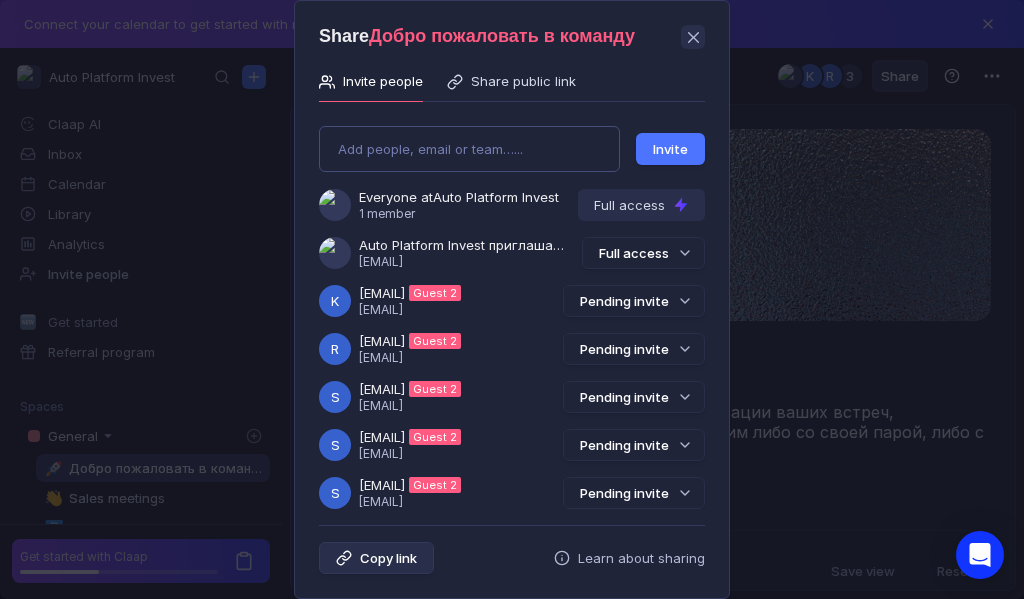 click on "Invite people Share public link Add people, email or team…... Invite Everyone at  Auto Platform Invest 1 member Full access Auto Platform Invest   приглашает Вас в команду [EMAIL] Full access [EMAIL] Guest 2 [EMAIL] Pending invite [EMAIL] Guest 2 [EMAIL] Pending invite [EMAIL] Guest 2 [EMAIL] Pending invite [EMAIL] Guest 2 [EMAIL] Pending invite [EMAIL] Guest 2 [EMAIL] Pending invite" at bounding box center [512, 285] 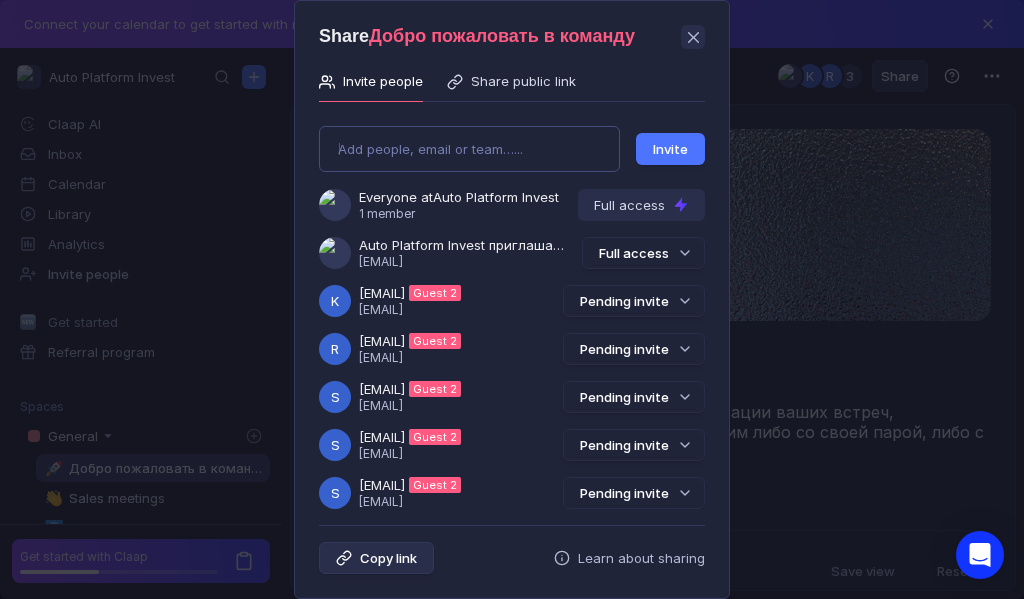 type on "[EMAIL]" 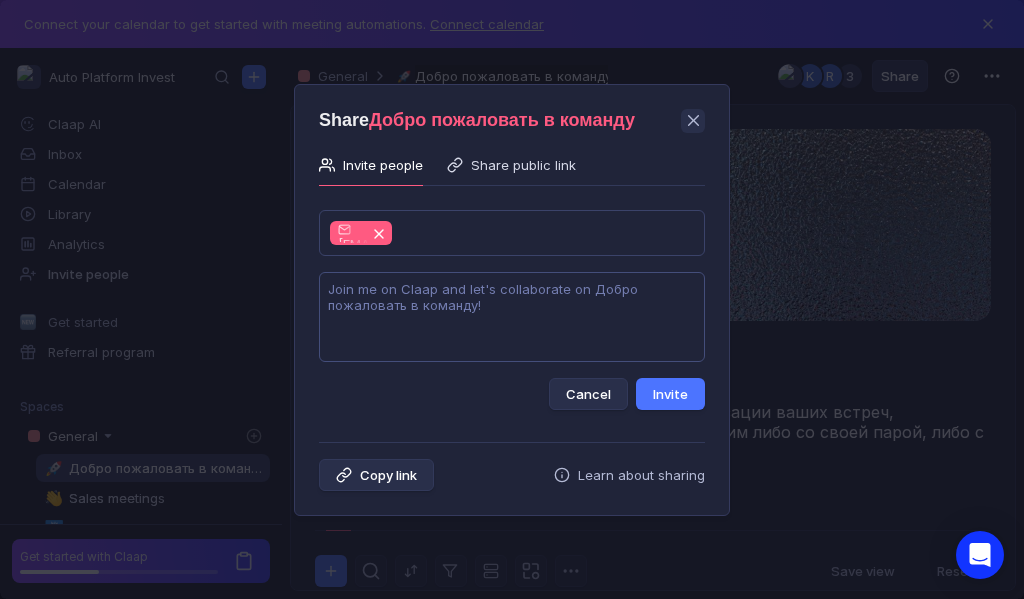 click at bounding box center (512, 317) 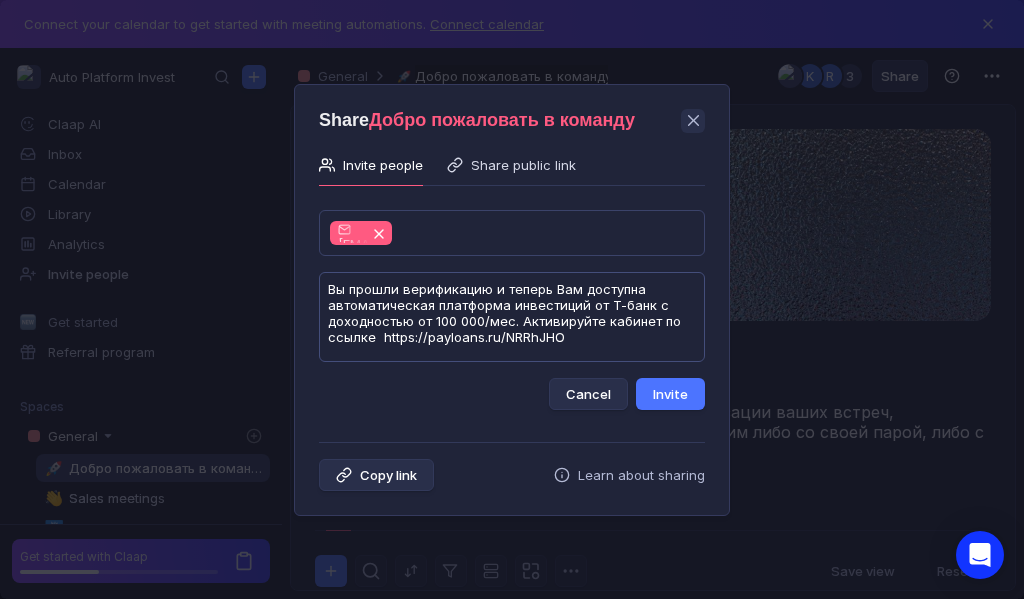 scroll, scrollTop: 1, scrollLeft: 0, axis: vertical 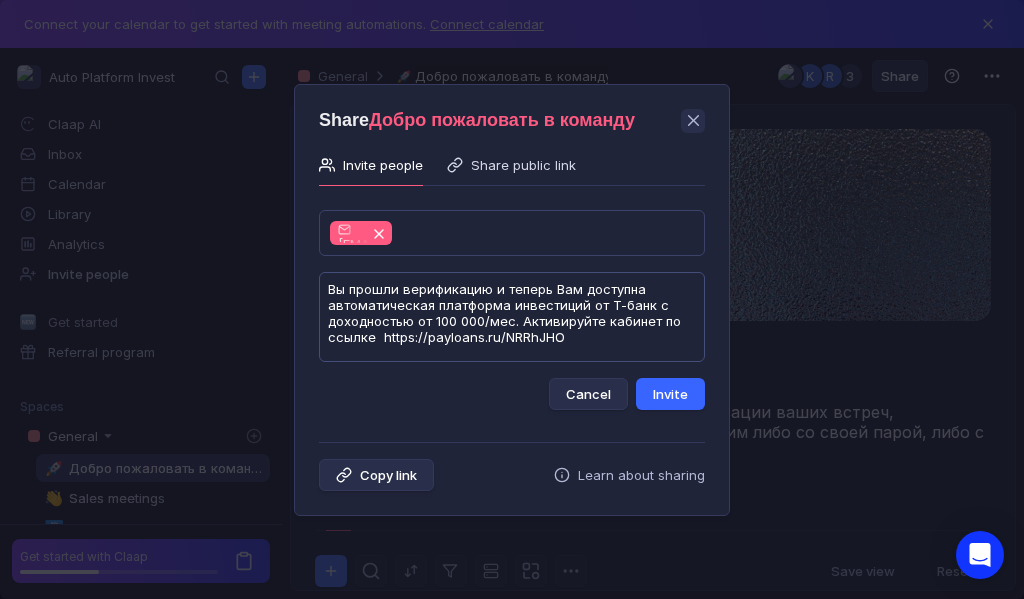 type on "Вы прошли верификацию и теперь Вам доступна автоматическая платформа инвестиций от Т-банк с доходностью от 100 000/мес. Активируйте кабинет по ссылке  https://payloans.ru/NRRhJHO" 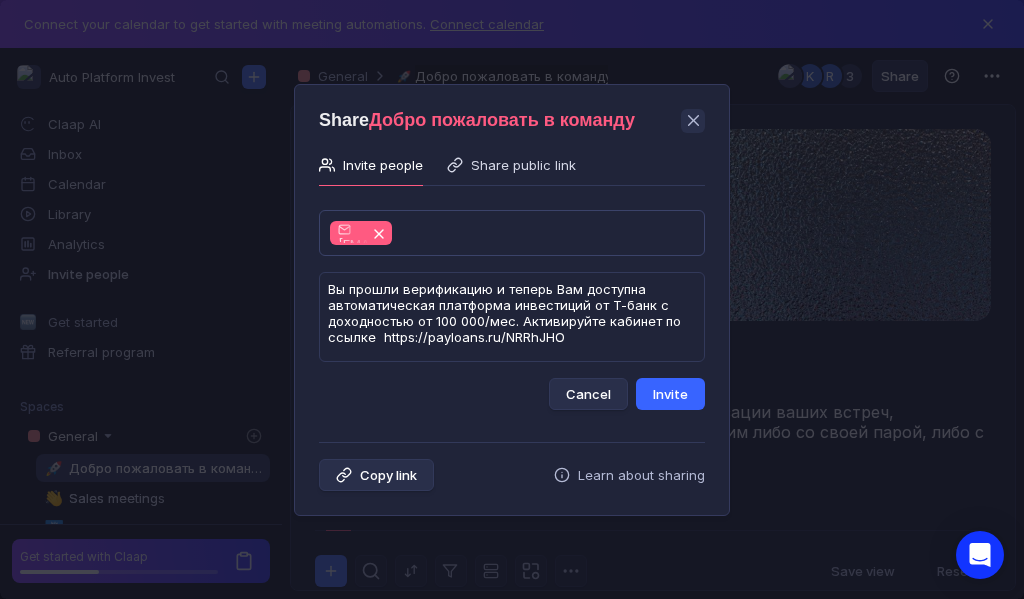 click on "Invite" at bounding box center [670, 394] 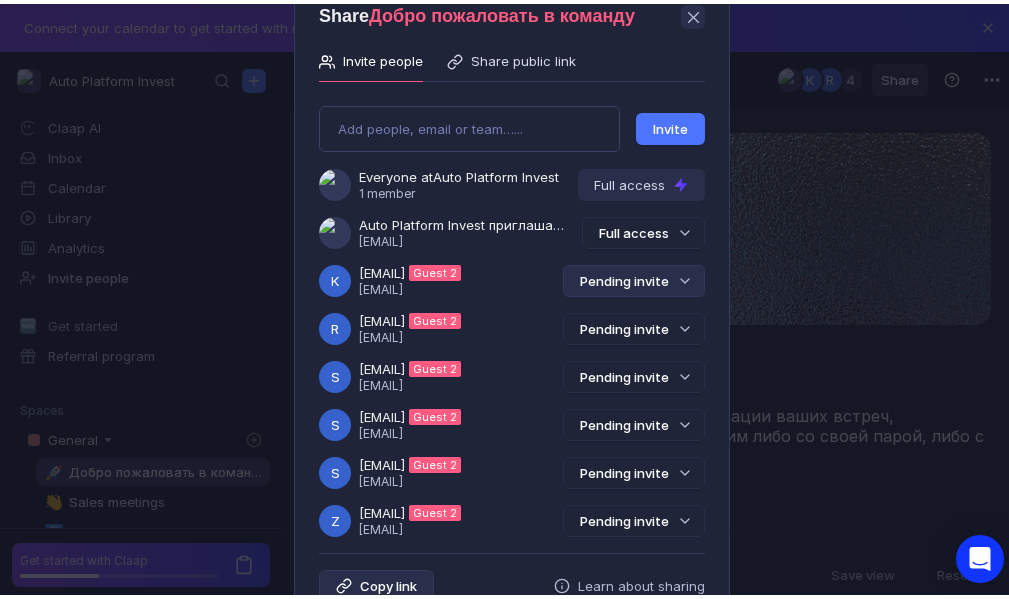 click on "Pending invite" at bounding box center [634, 277] 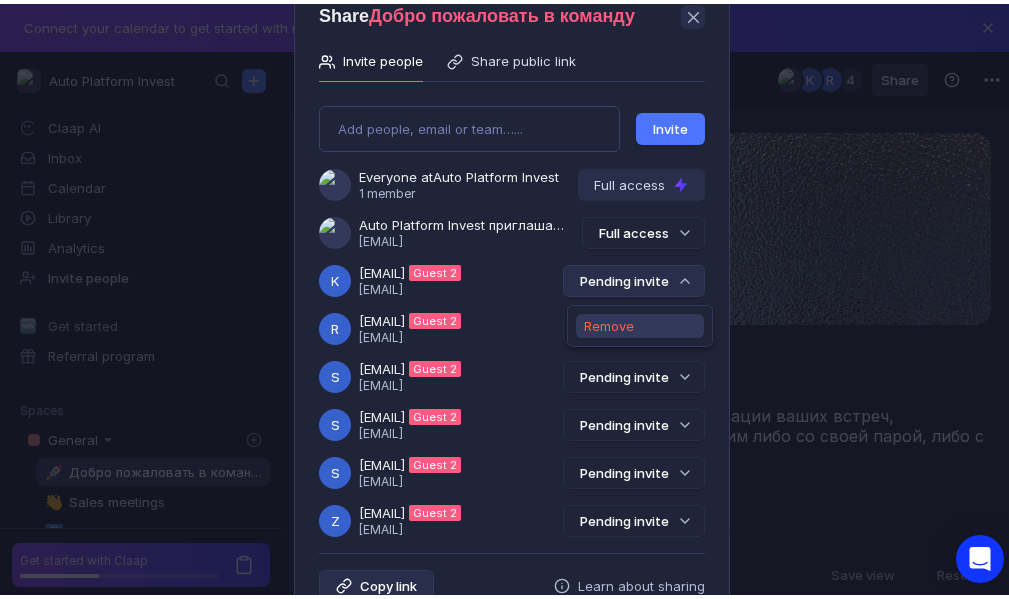 click on "Remove" at bounding box center [609, 322] 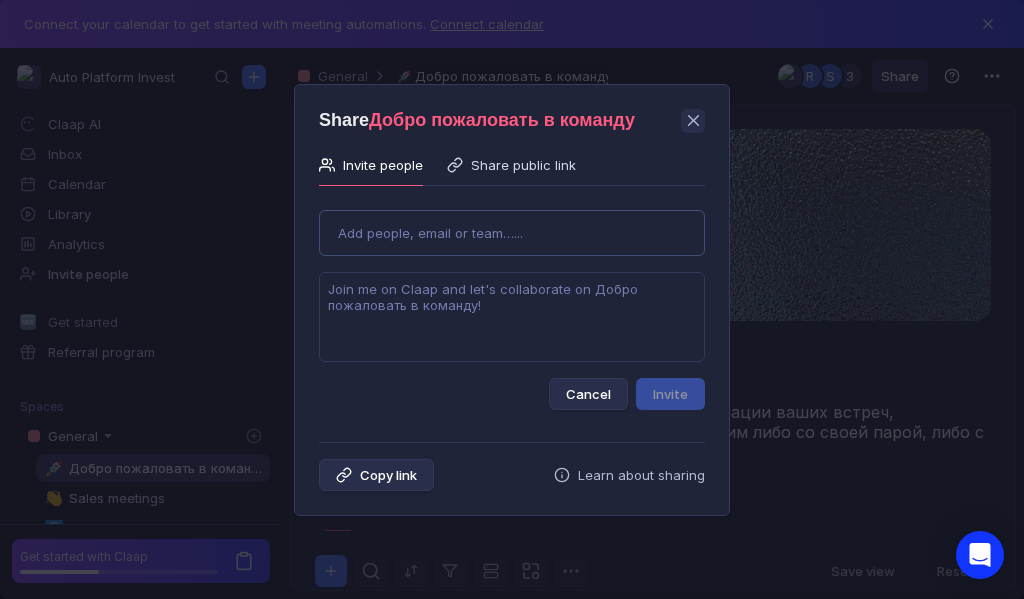 click on "Invite people Share public link   Use Up and Down to choose options, press Enter to select the currently focused option, press Escape to exit the menu, press Tab to select the option and exit the menu. Add people, email or team…... Cancel Invite" at bounding box center [512, 286] 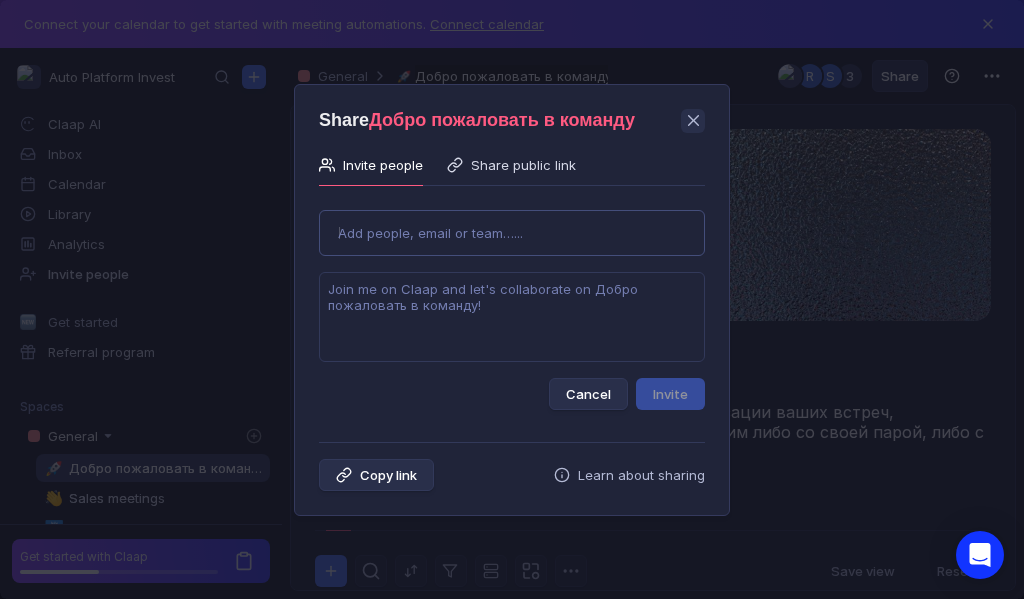 type on "[EMAIL]" 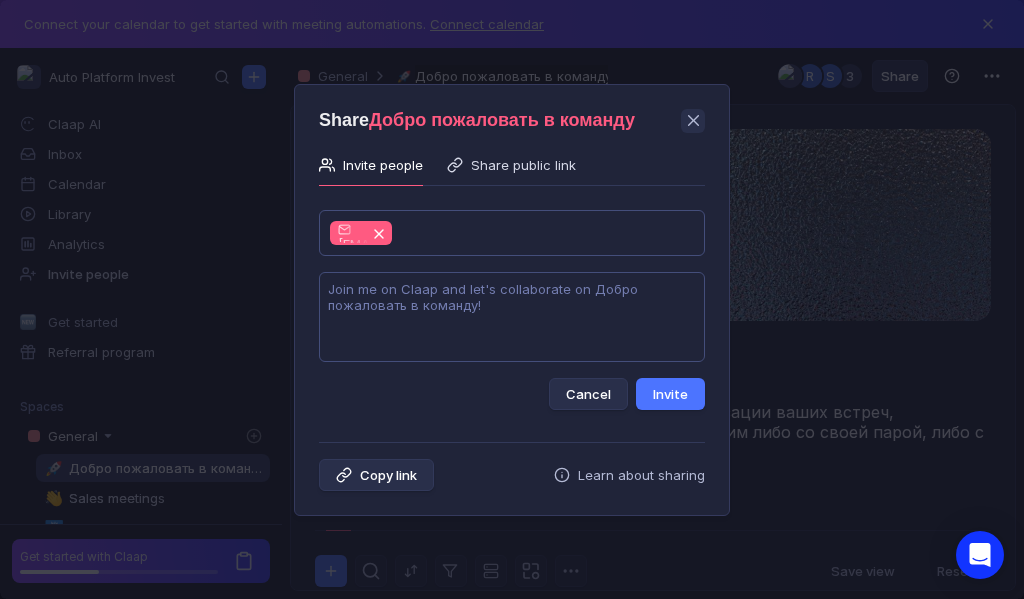 click at bounding box center [512, 317] 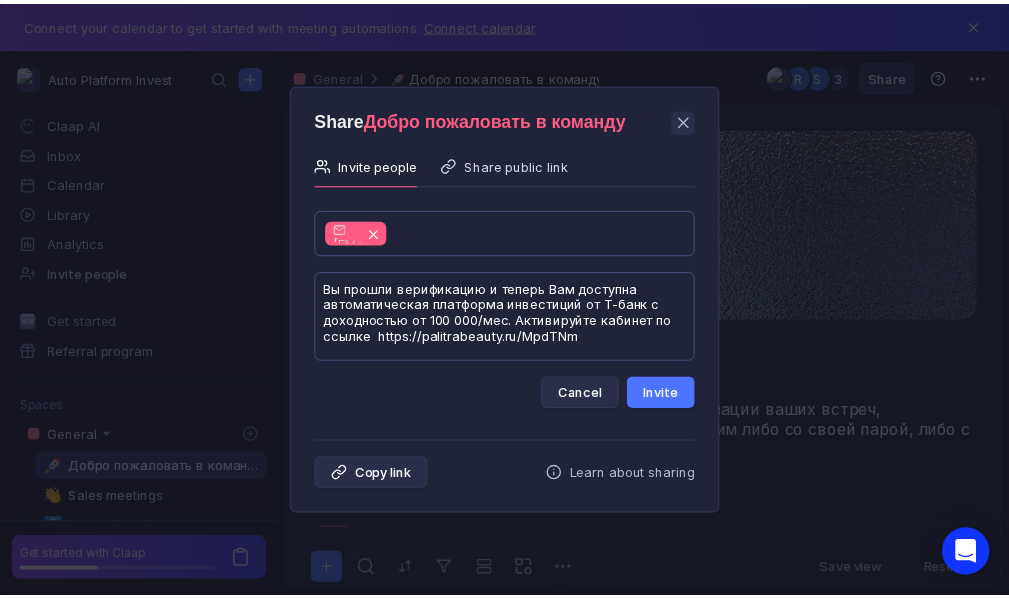 scroll, scrollTop: 1, scrollLeft: 0, axis: vertical 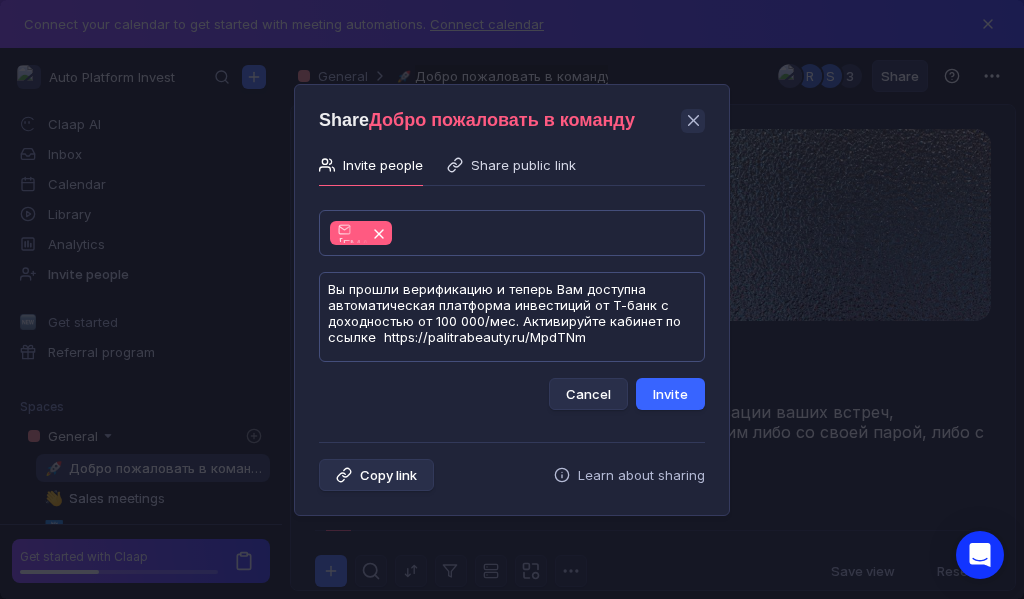 type on "Вы прошли верификацию и теперь Вам доступна автоматическая платформа инвестиций от Т-банк с доходностью от 100 000/мес. Активируйте кабинет по ссылке  https://palitrabeauty.ru/MpdTNm" 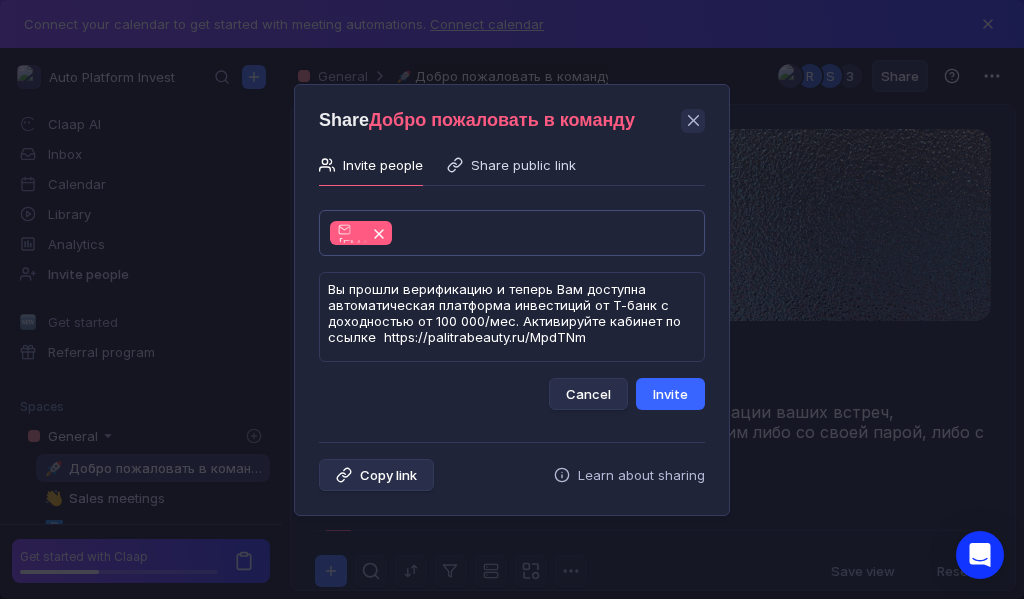 click on "Invite" at bounding box center (670, 394) 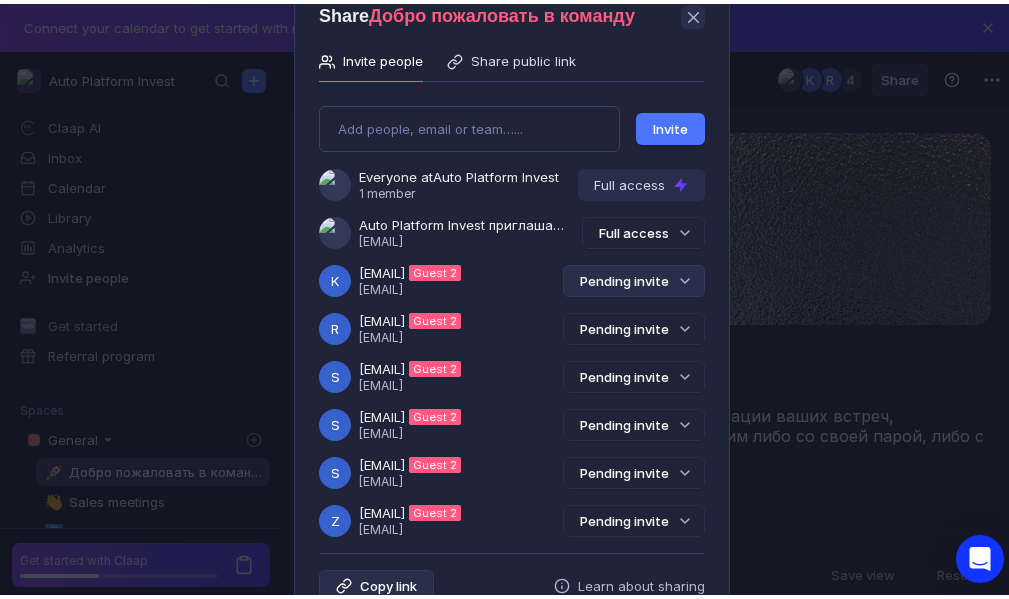 click on "Pending invite" at bounding box center [634, 277] 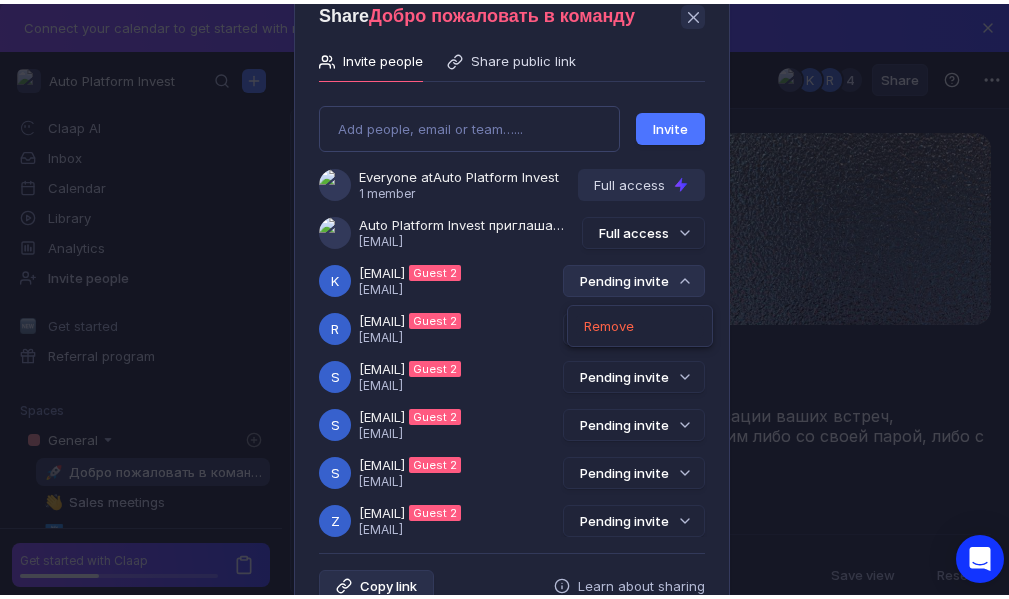 click on "Pending invite" at bounding box center [634, 277] 